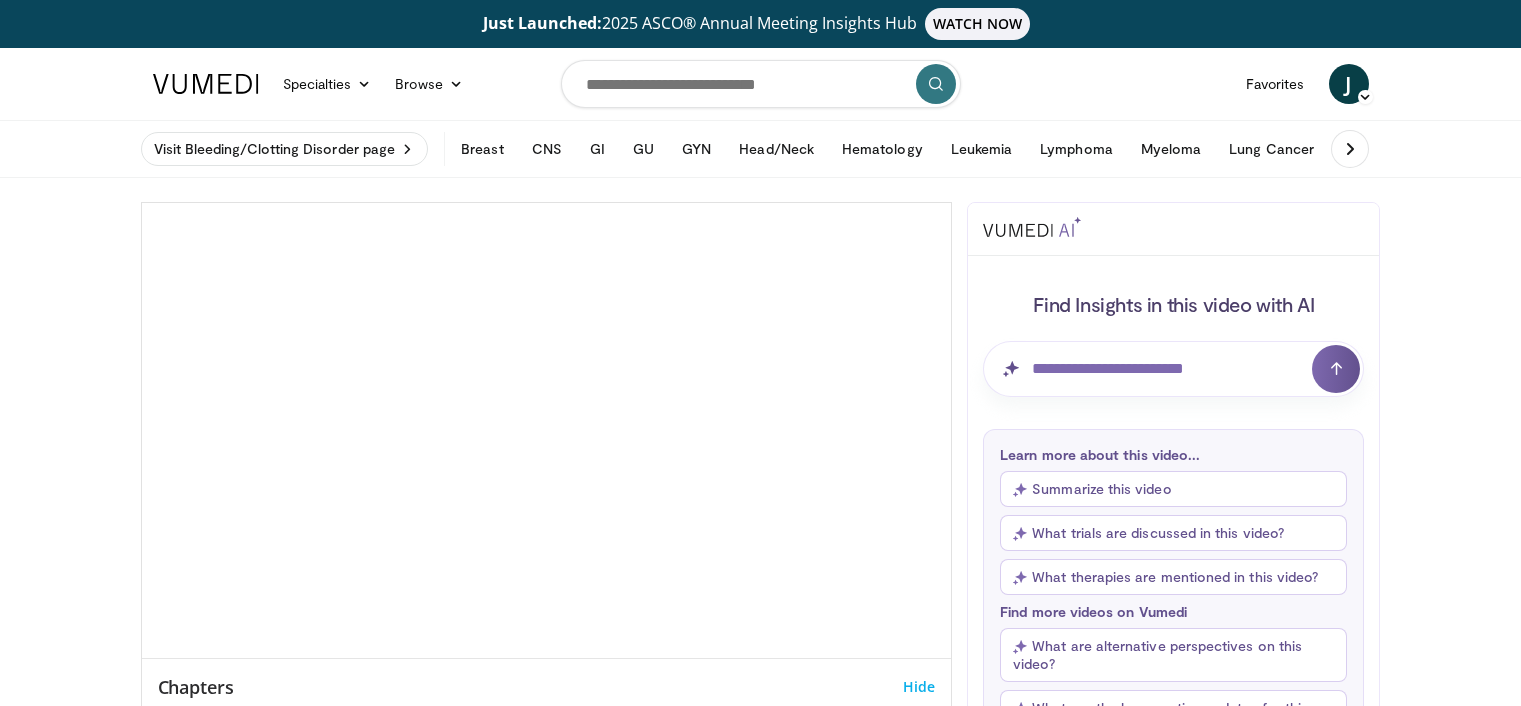 scroll, scrollTop: 0, scrollLeft: 0, axis: both 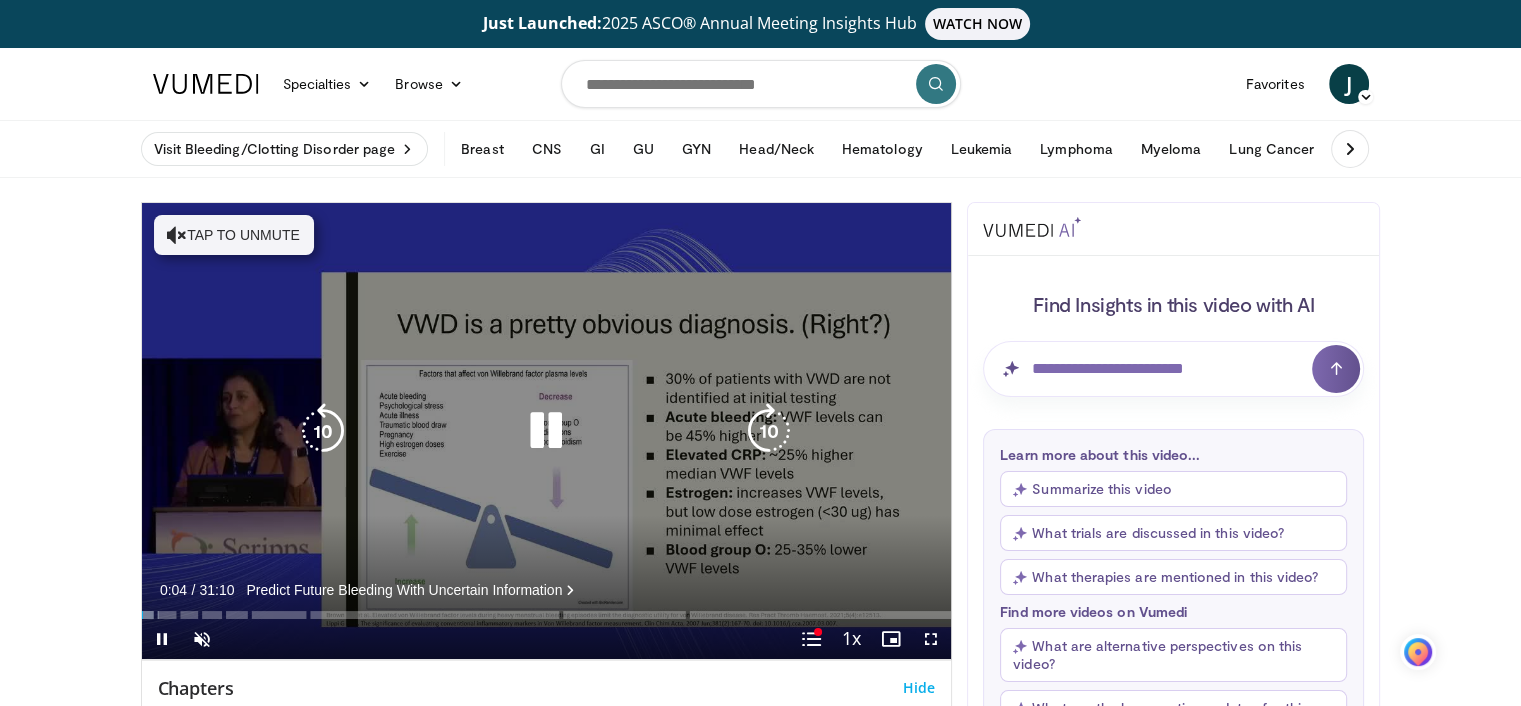 click at bounding box center [546, 431] 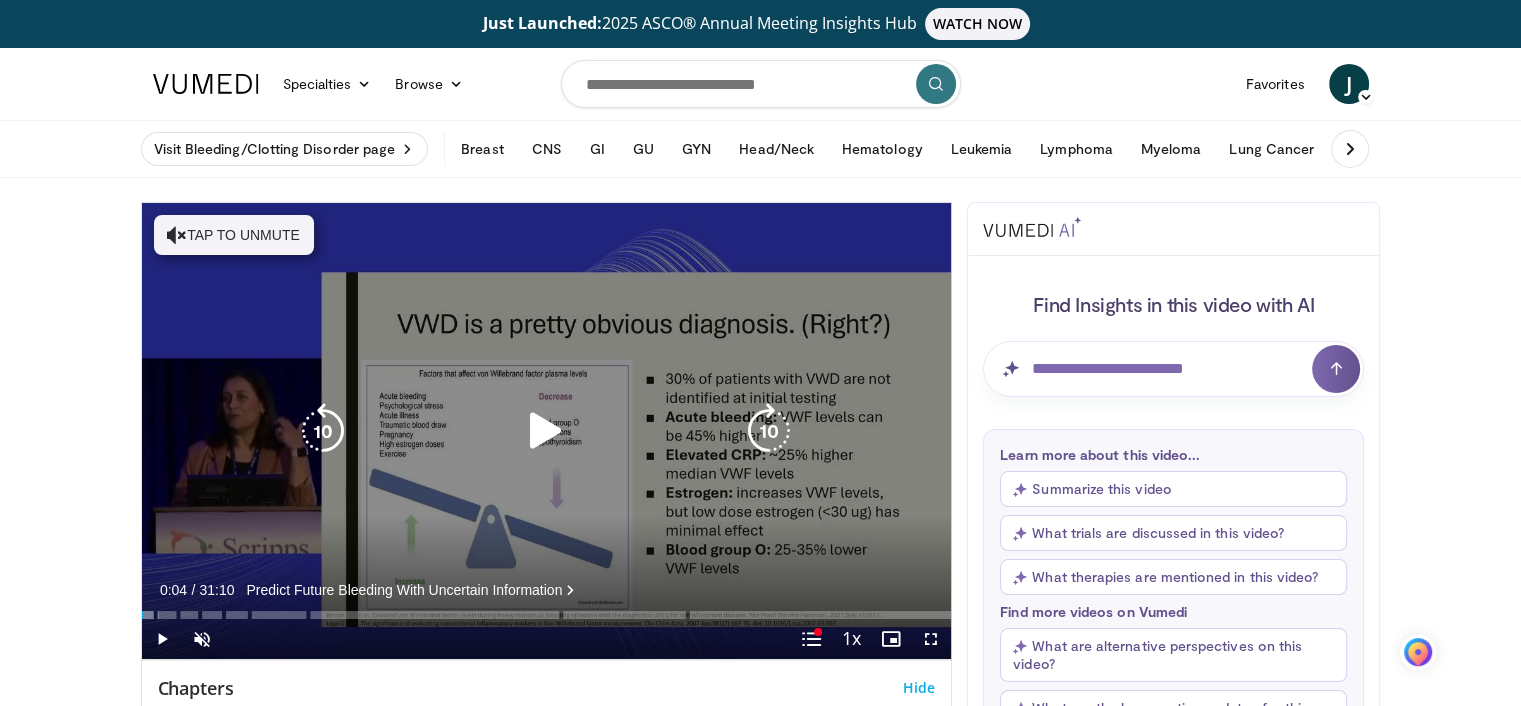 click on "Tap to unmute" at bounding box center (234, 235) 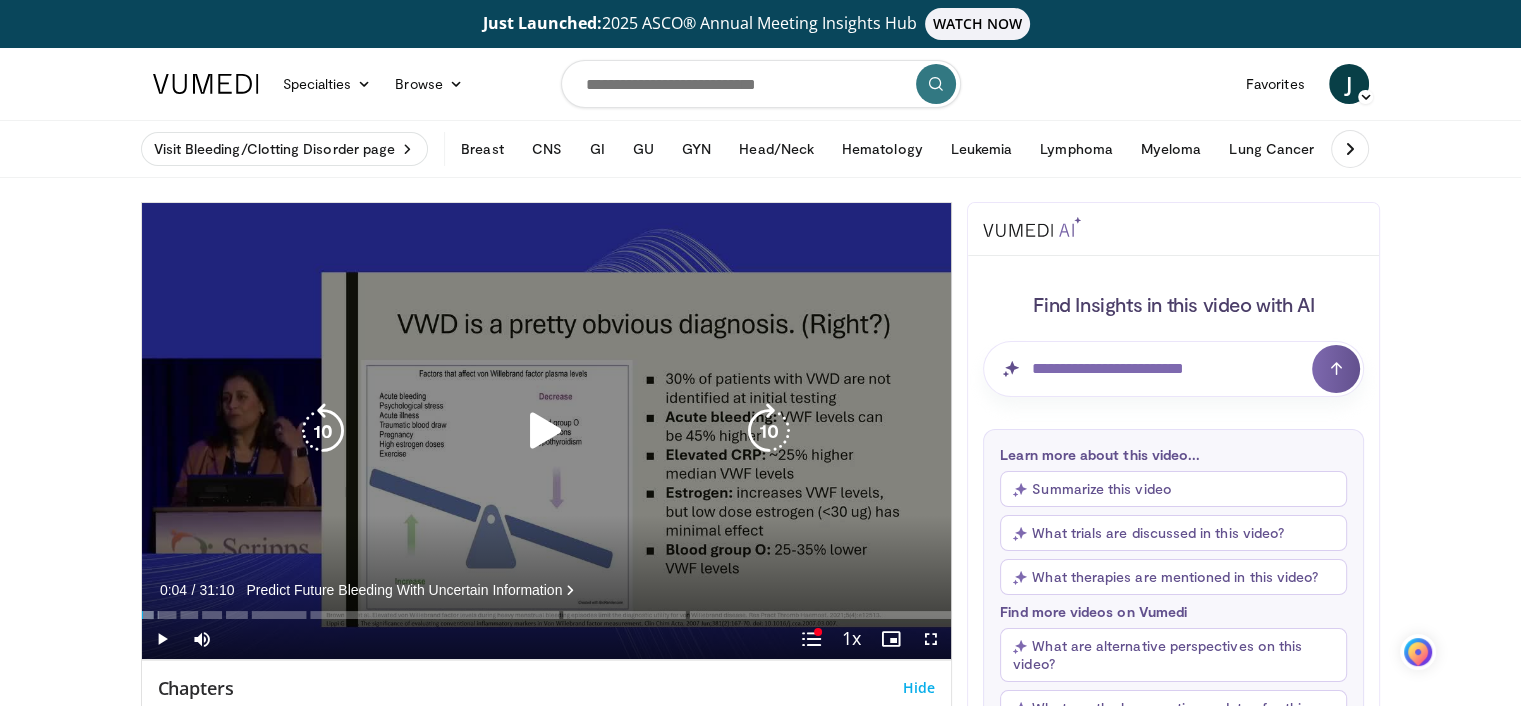 click at bounding box center (546, 431) 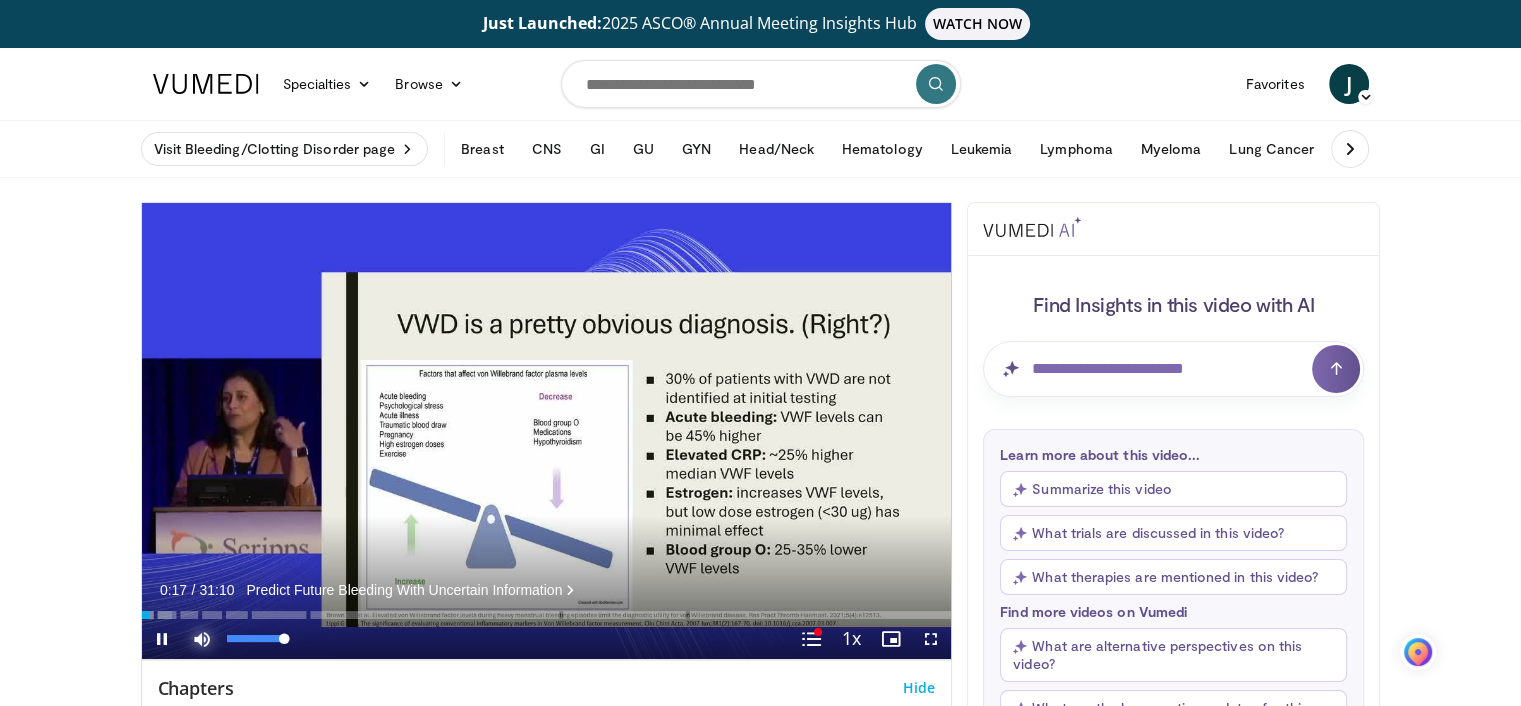 click at bounding box center [202, 639] 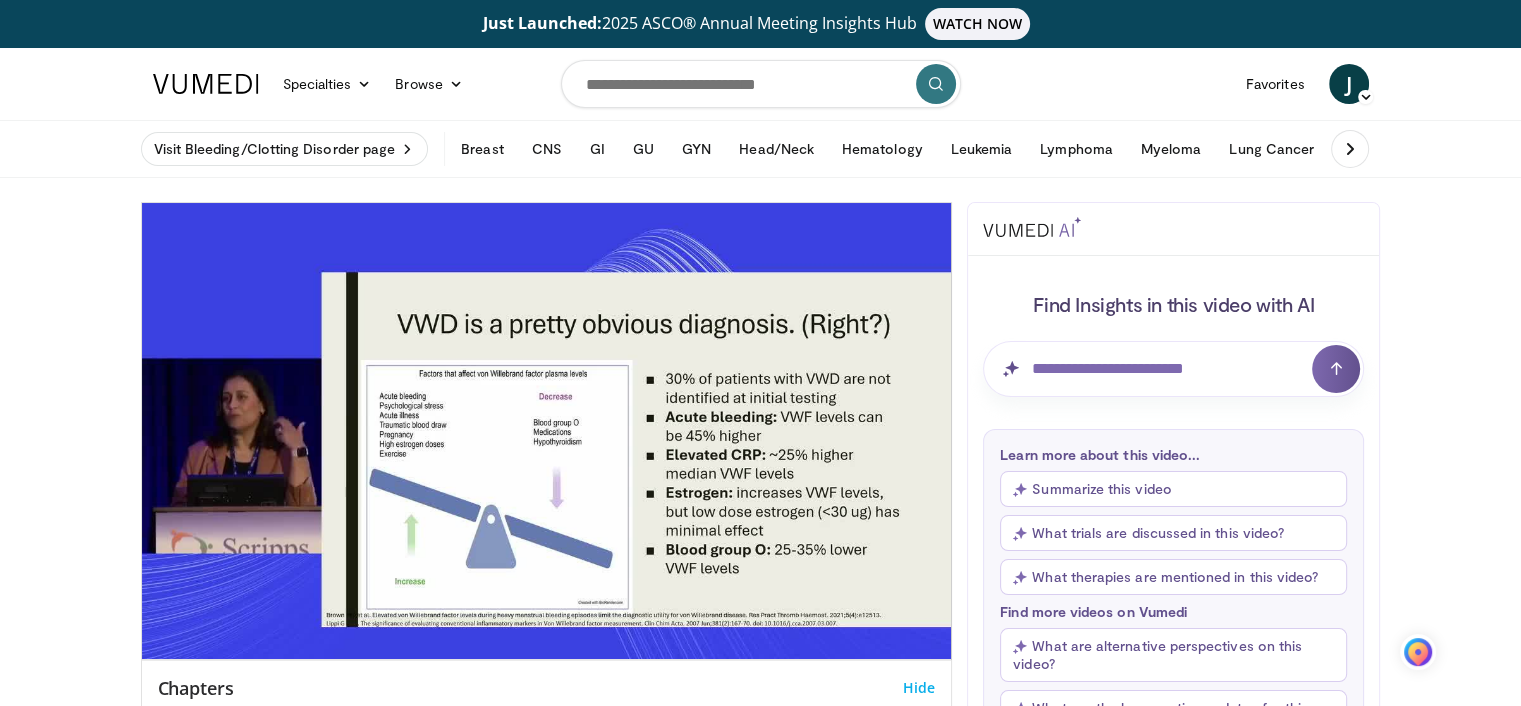 click on "**********" at bounding box center (547, 431) 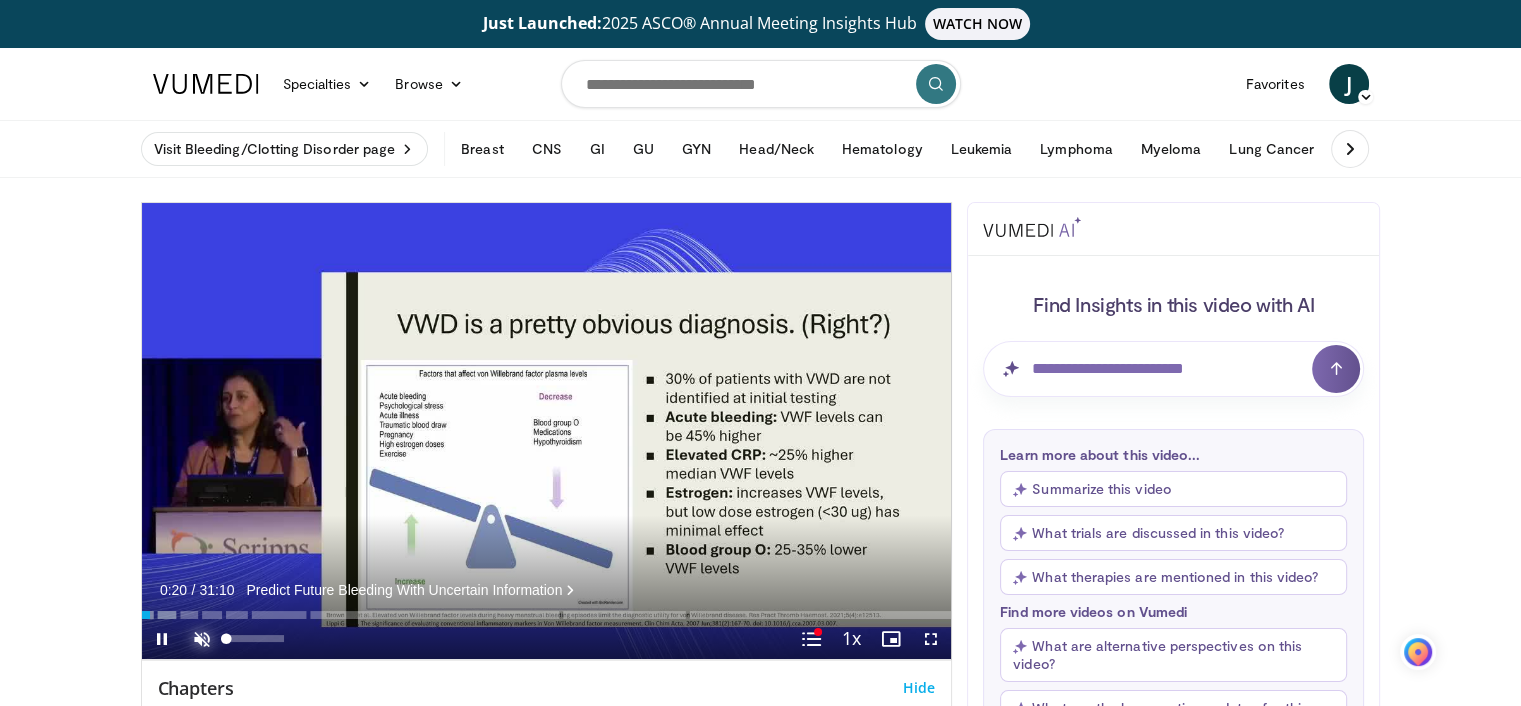 click at bounding box center (202, 639) 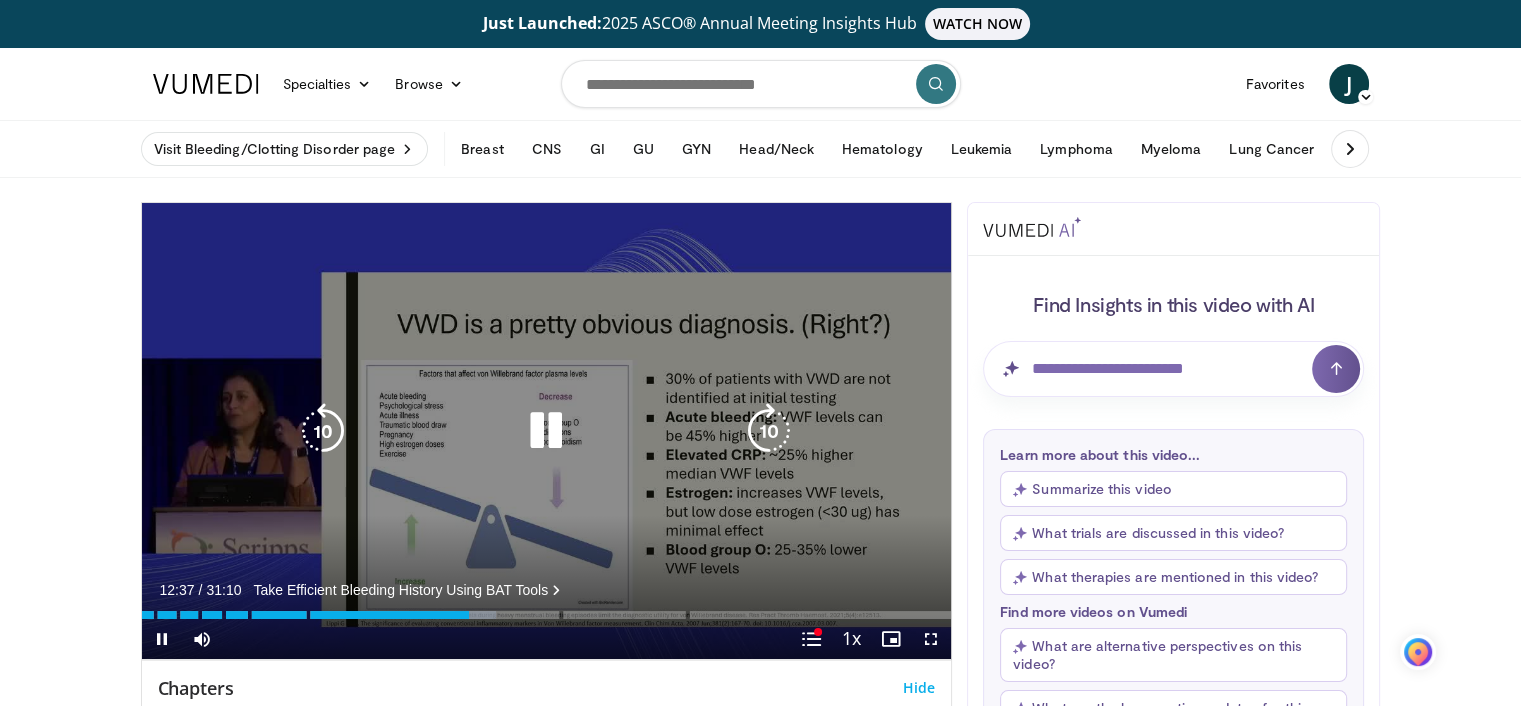 click at bounding box center [546, 431] 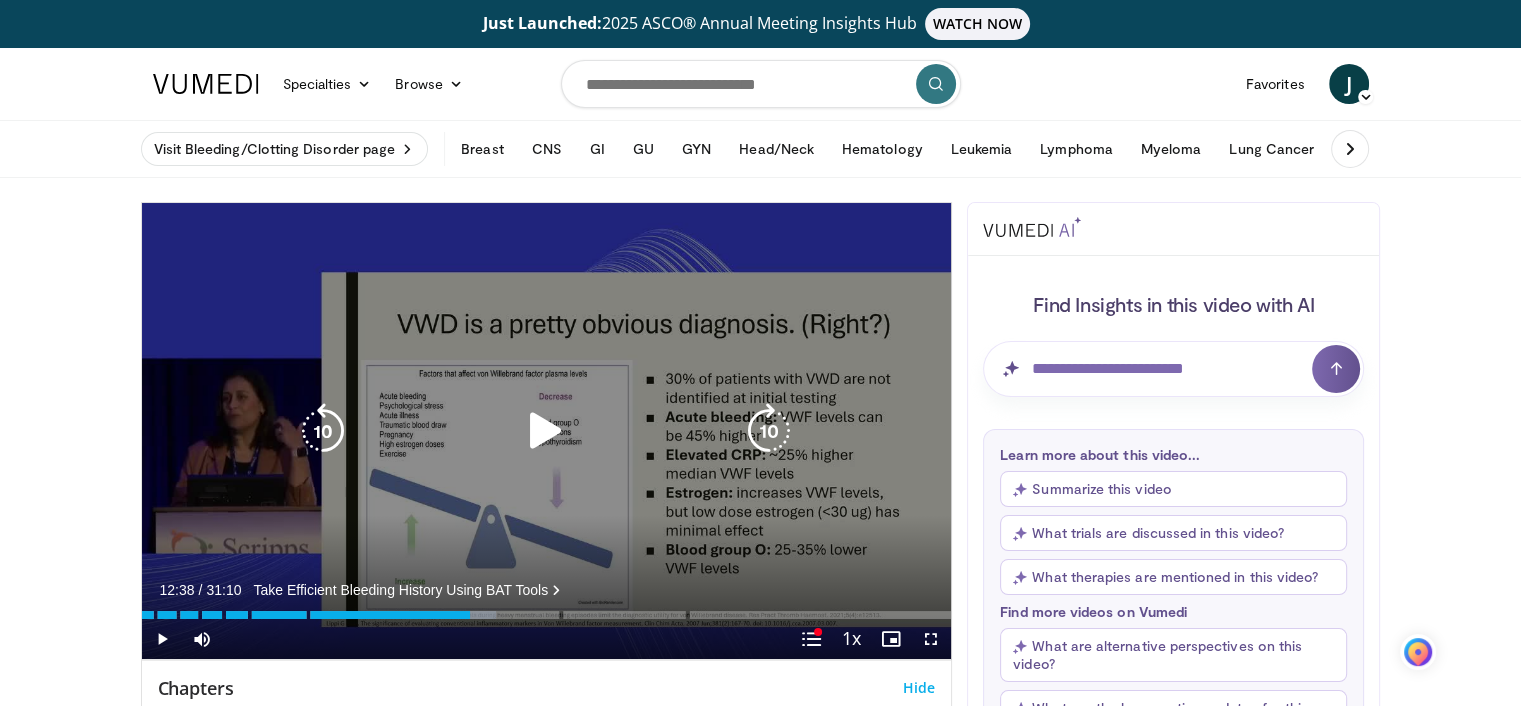 click on "10 seconds
Tap to unmute" at bounding box center (547, 431) 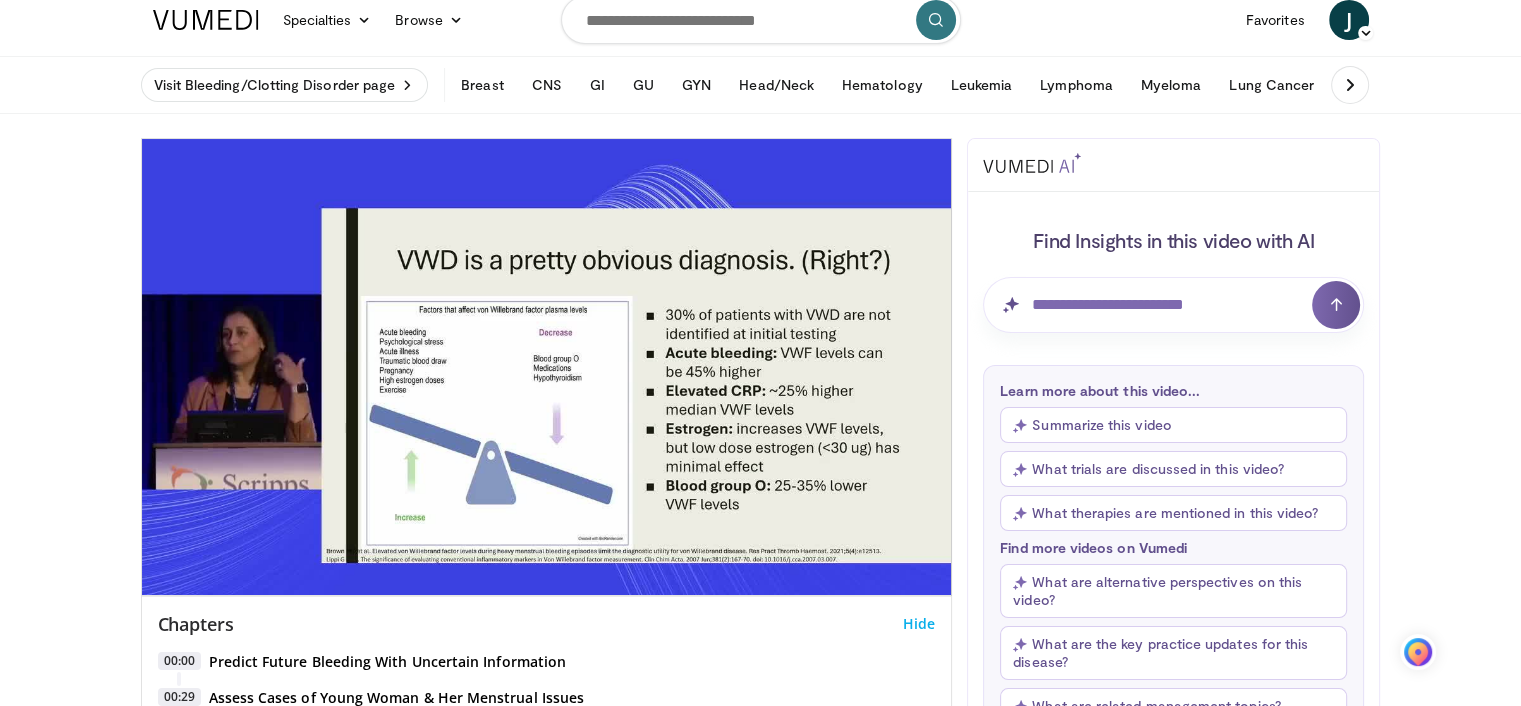 scroll, scrollTop: 66, scrollLeft: 0, axis: vertical 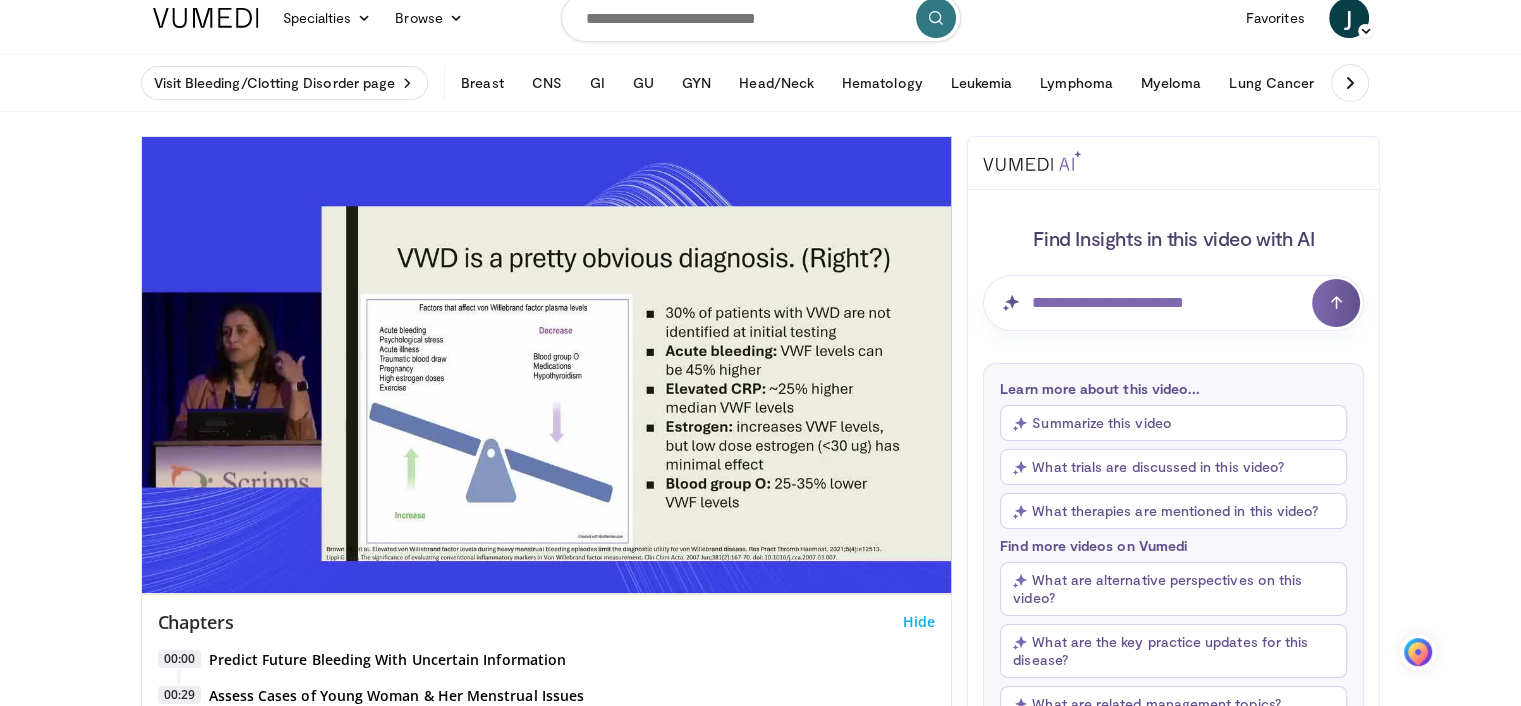 click on "Just Launched:  2025 ASCO® Annual Meeting Insights Hub WATCH NOW
Specialties
Adult & Family Medicine
Allergy, Asthma, Immunology
Anesthesiology
Cardiology
Dental
Dermatology
Endocrinology
Gastroenterology & Hepatology
General Surgery
Hematology & Oncology
Infectious Disease
Nephrology
Neurology
Neurosurgery
Obstetrics & Gynecology
Ophthalmology
Oral Maxillofacial
Orthopaedics
Otolaryngology
Pediatrics
Plastic Surgery" at bounding box center (760, 2004) 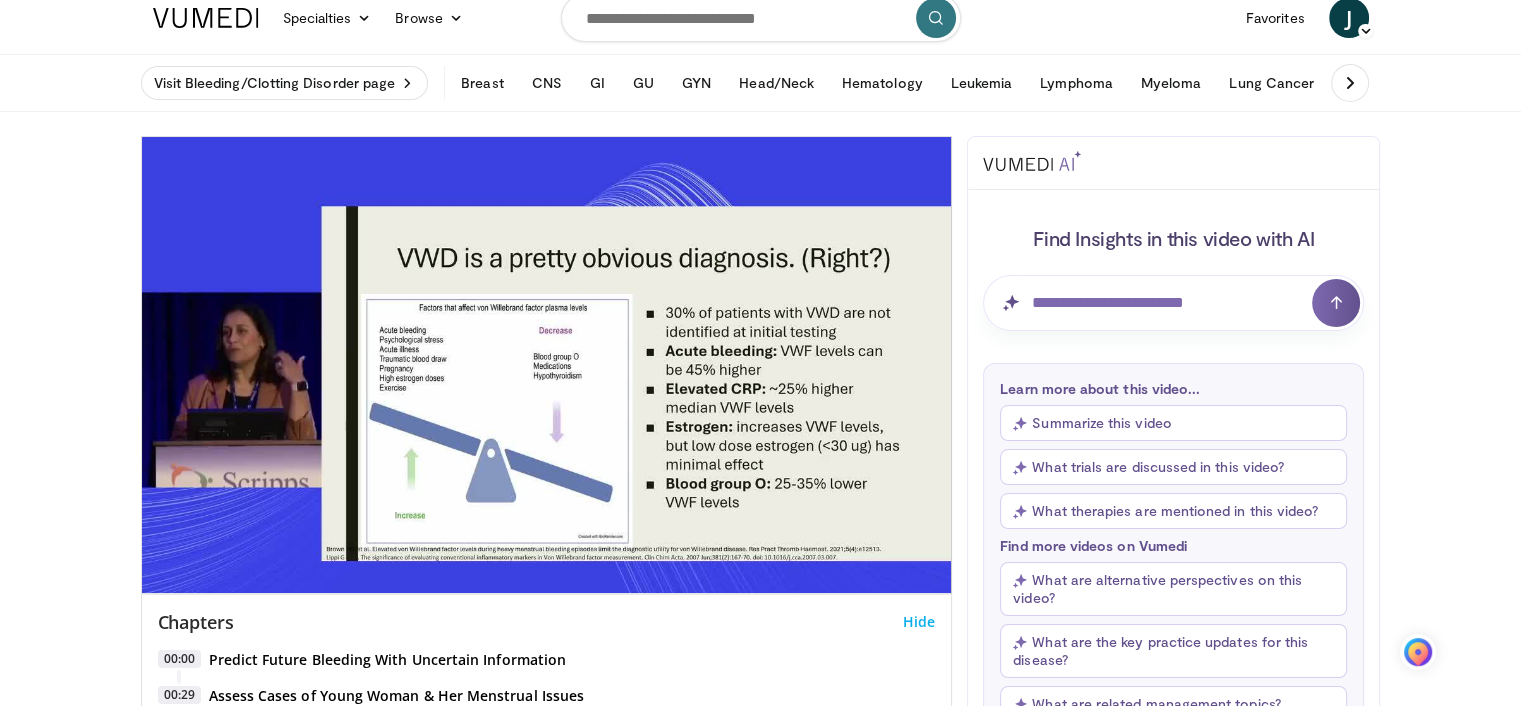 click on "Just Launched:  2025 ASCO® Annual Meeting Insights Hub WATCH NOW
Specialties
Adult & Family Medicine
Allergy, Asthma, Immunology
Anesthesiology
Cardiology
Dental
Dermatology
Endocrinology
Gastroenterology & Hepatology
General Surgery
Hematology & Oncology
Infectious Disease
Nephrology
Neurology
Neurosurgery
Obstetrics & Gynecology
Ophthalmology
Oral Maxillofacial
Orthopaedics
Otolaryngology
Pediatrics
Plastic Surgery" at bounding box center (760, 2004) 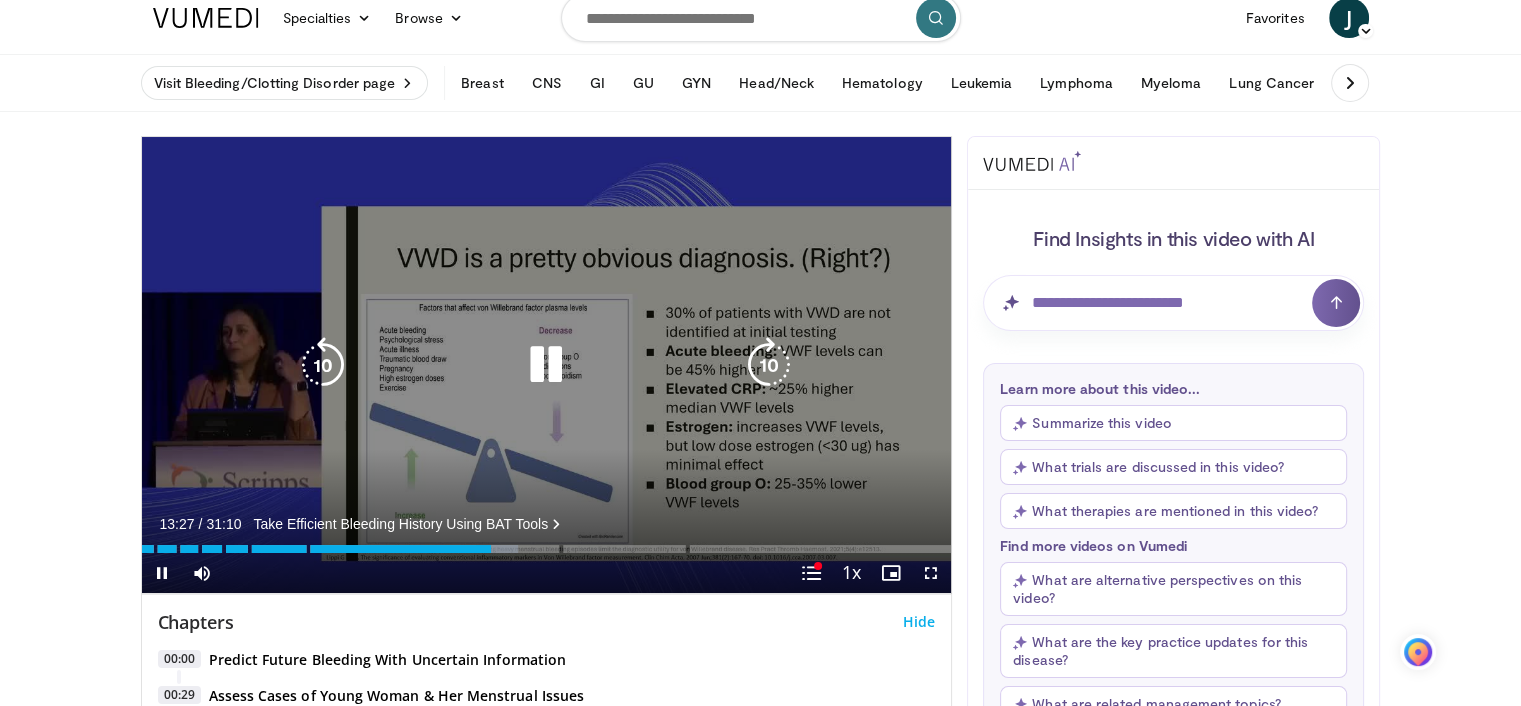 click on "10 seconds
Tap to unmute" at bounding box center [547, 365] 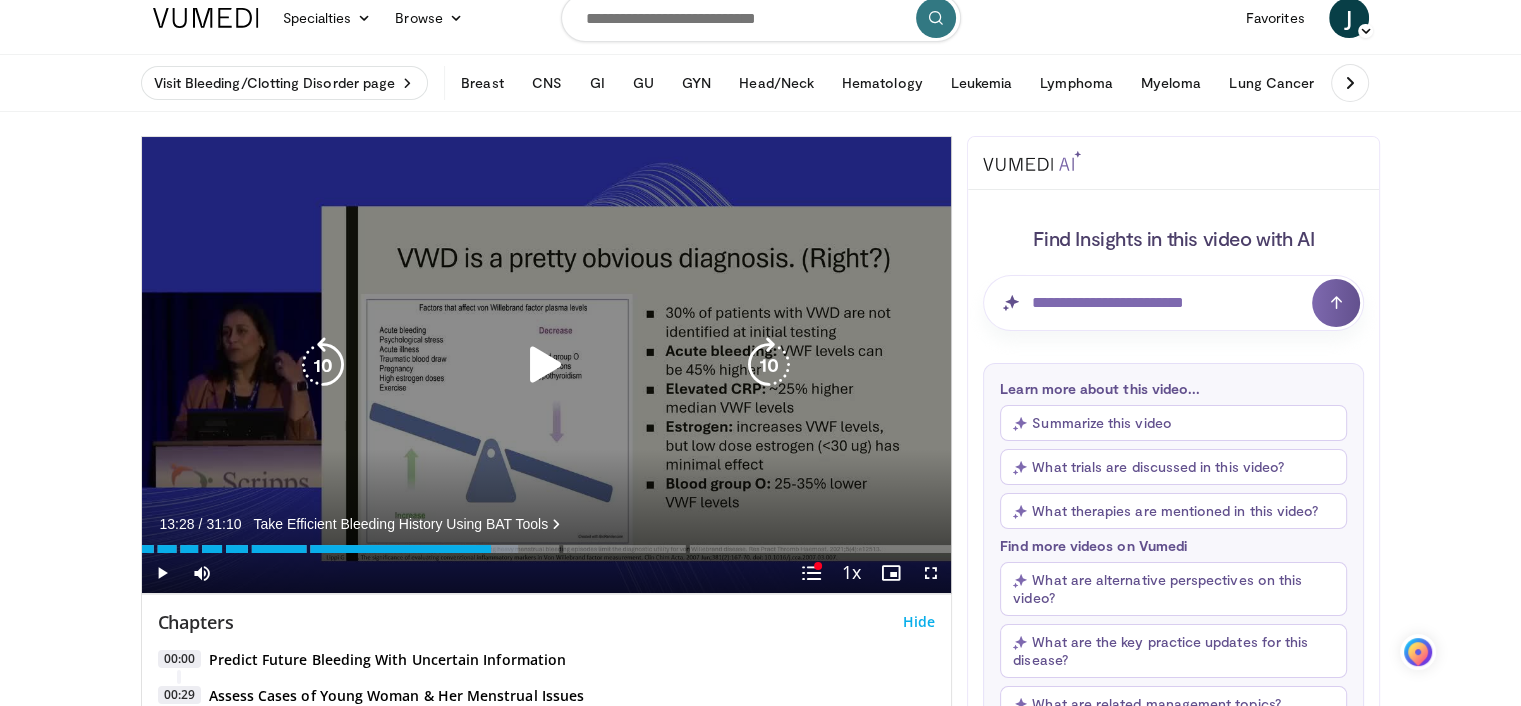 click on "10 seconds
Tap to unmute" at bounding box center (547, 365) 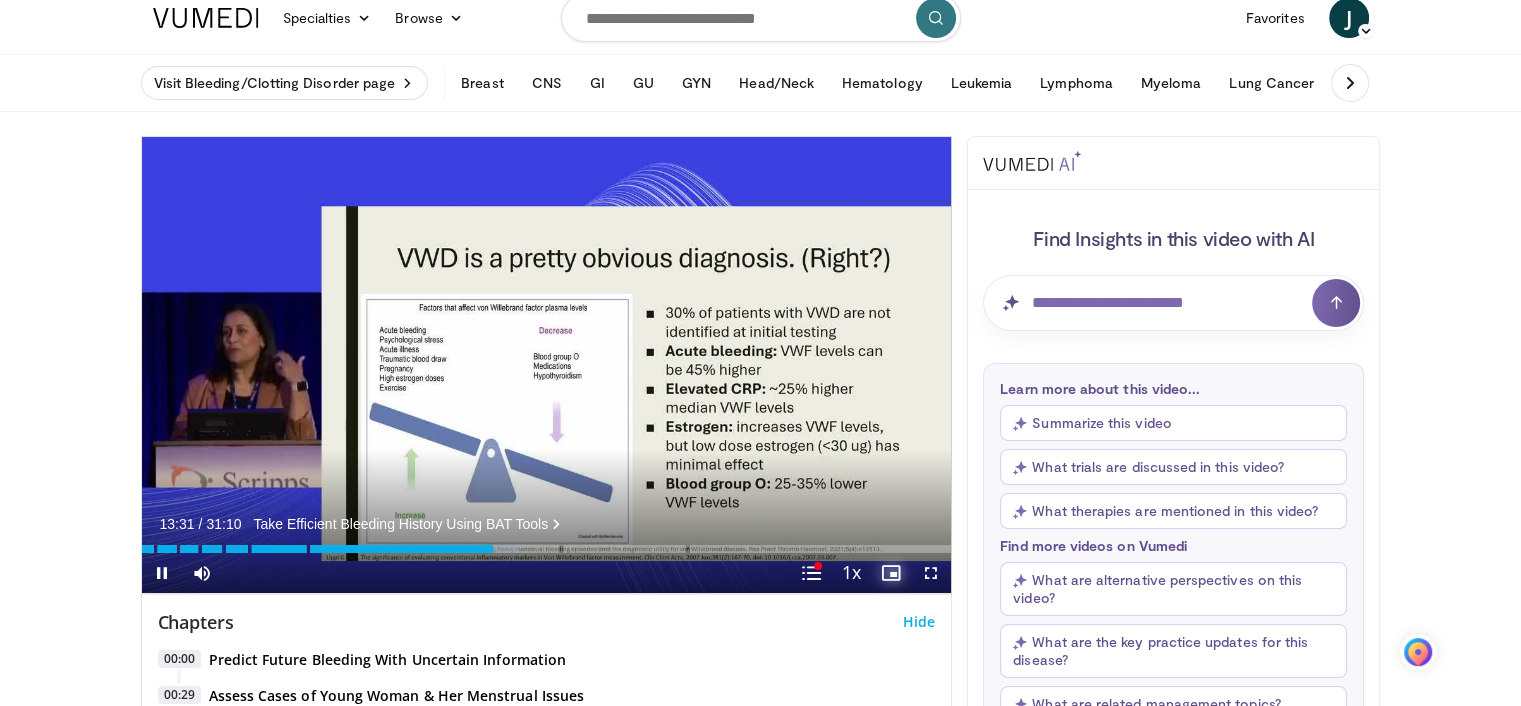 click at bounding box center [891, 573] 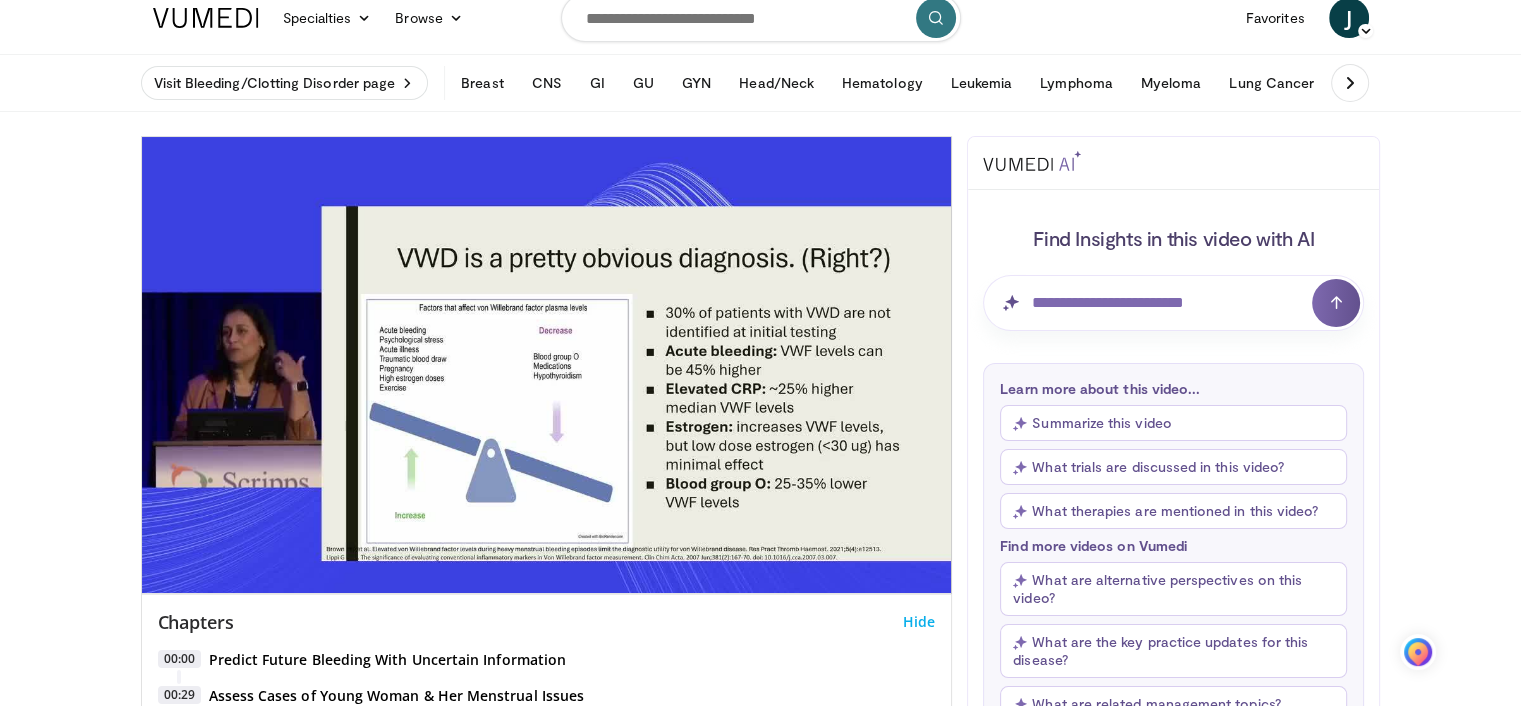 click on "**********" at bounding box center (547, 365) 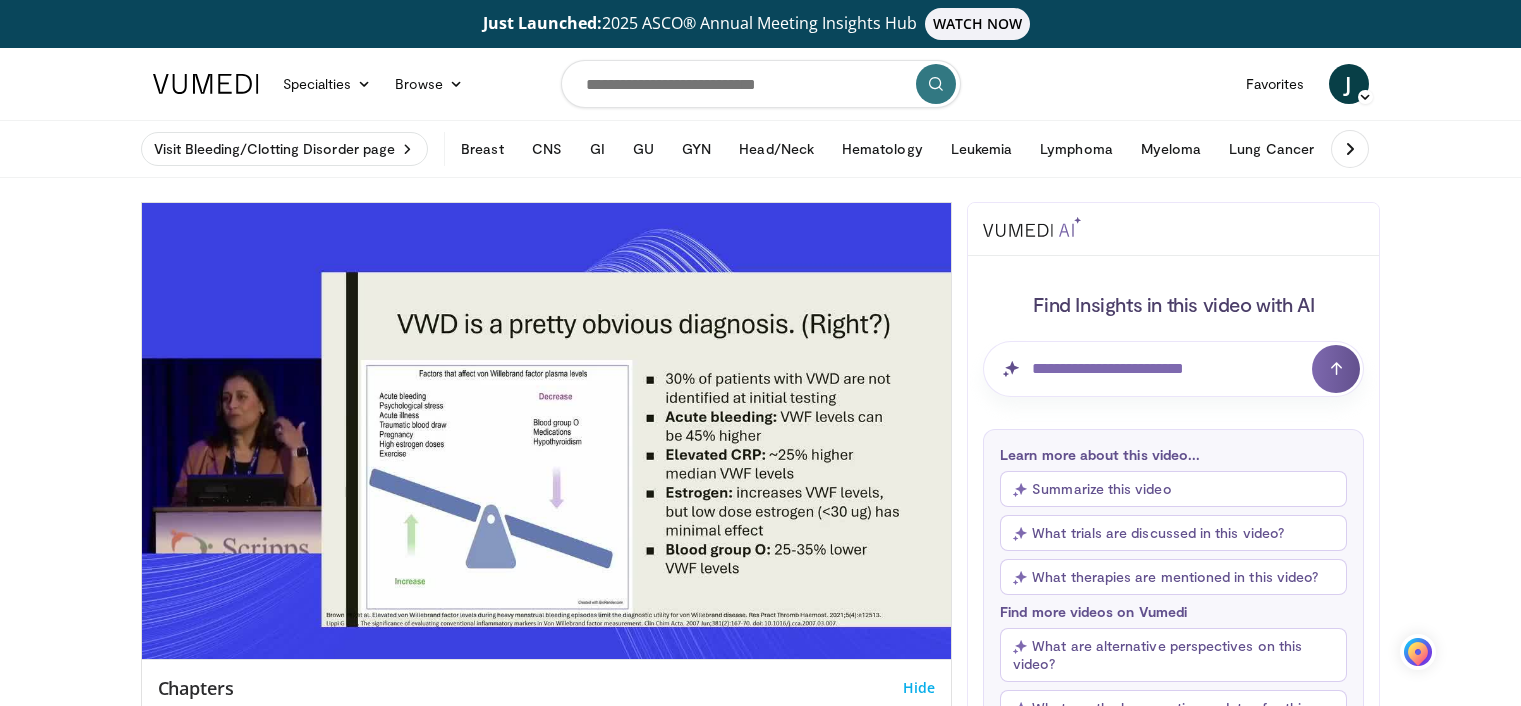 scroll, scrollTop: 66, scrollLeft: 0, axis: vertical 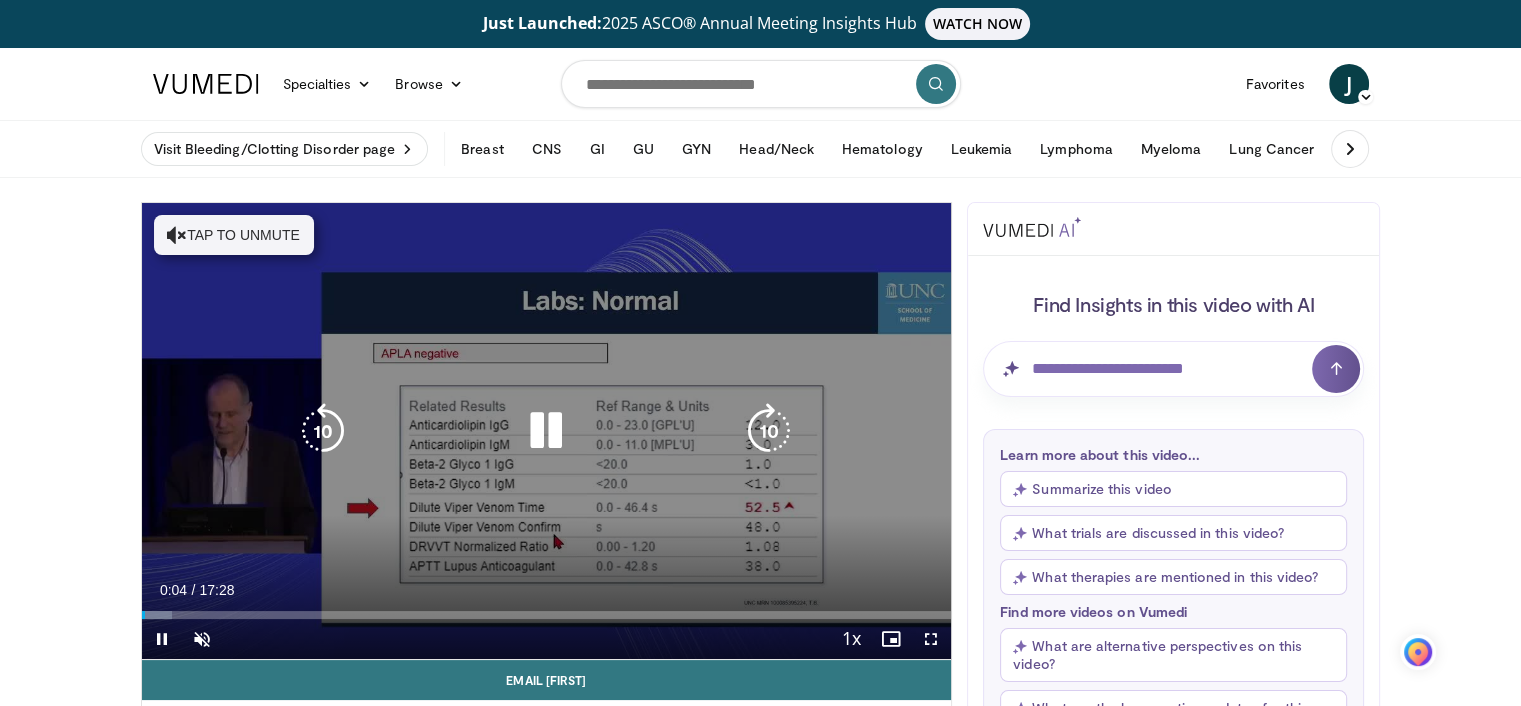 click at bounding box center [546, 431] 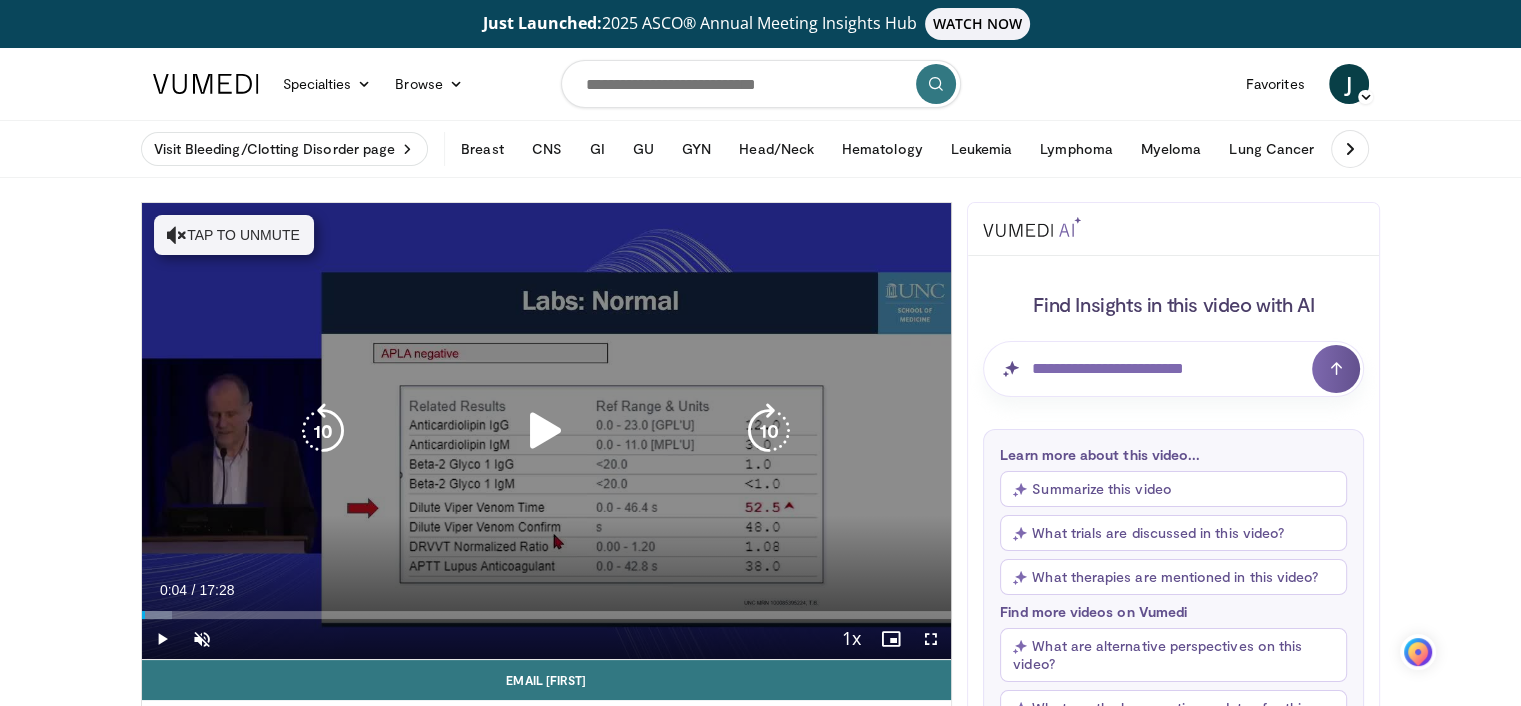 click at bounding box center (546, 431) 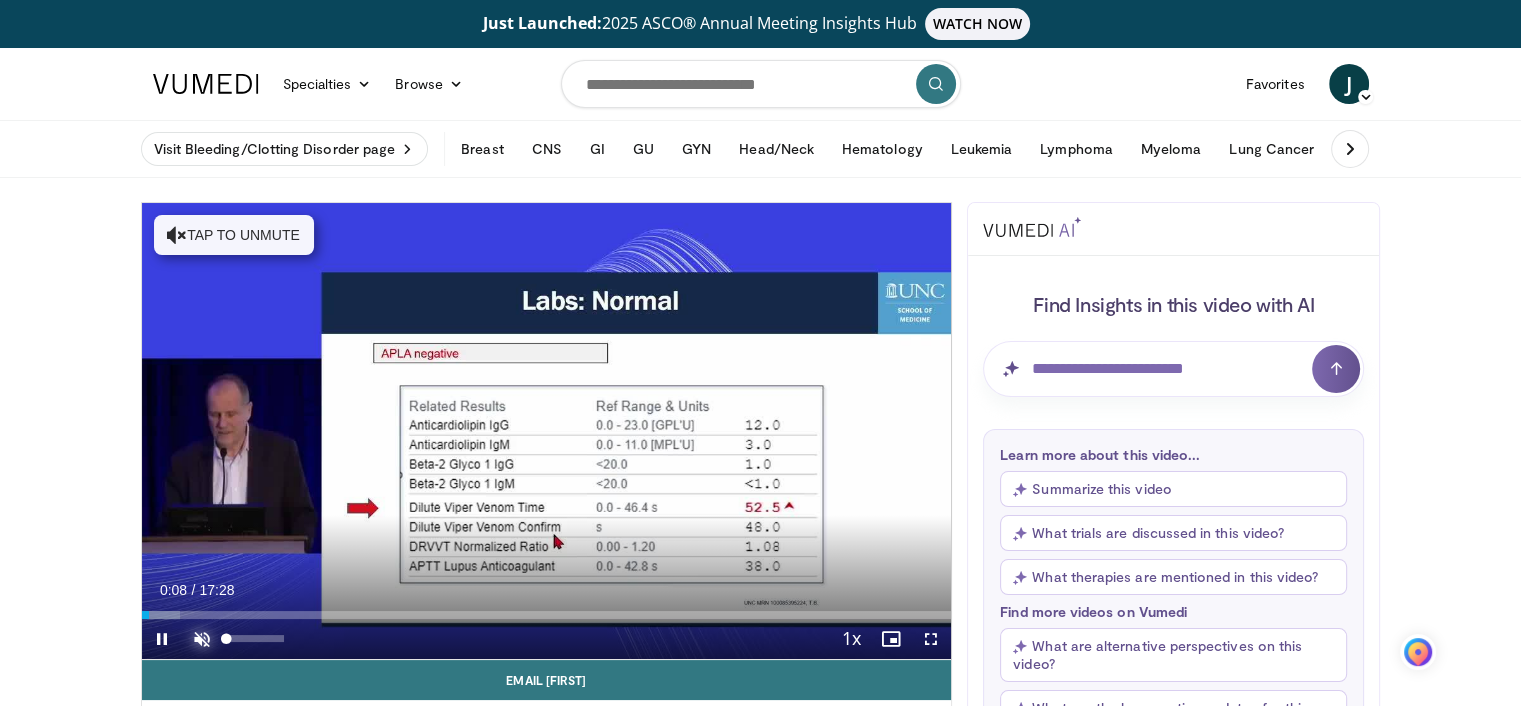 click at bounding box center (202, 639) 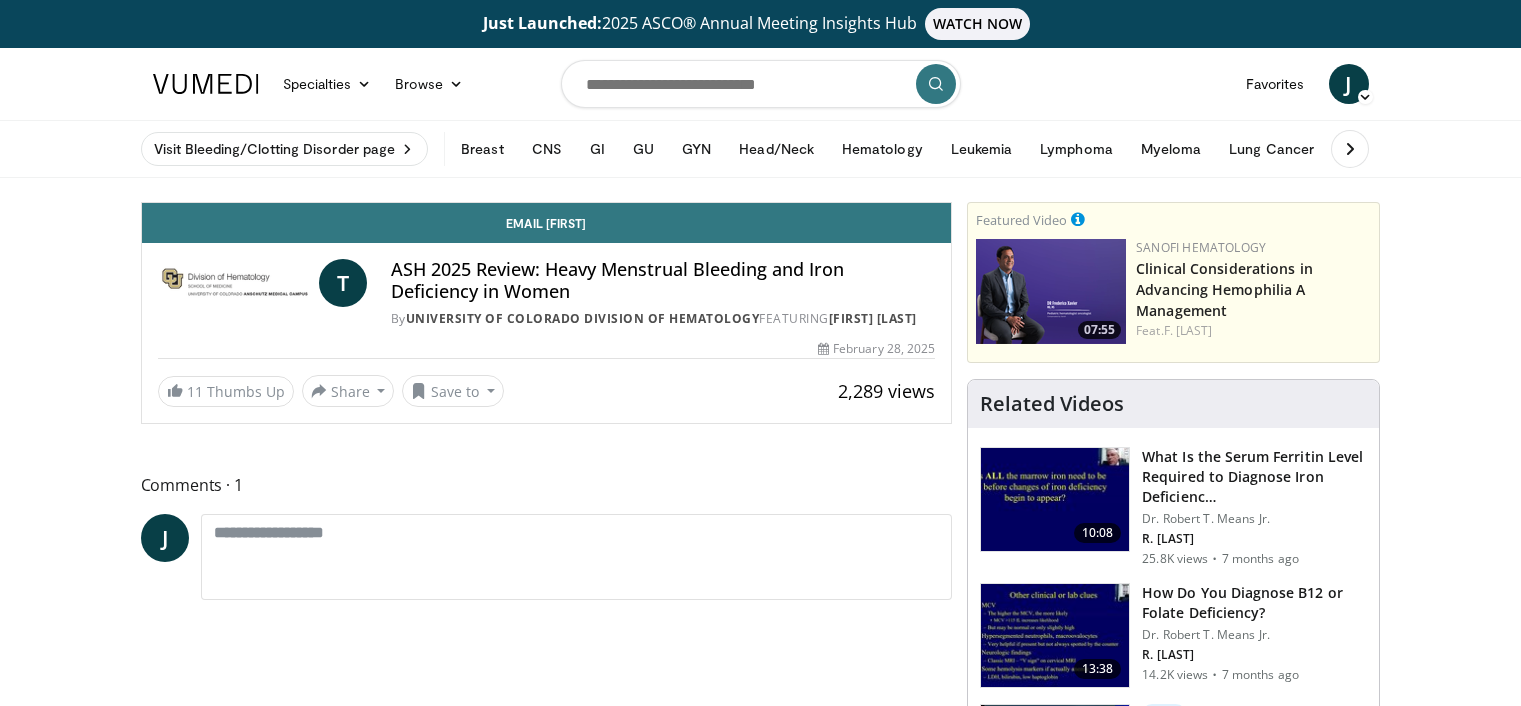 scroll, scrollTop: 0, scrollLeft: 0, axis: both 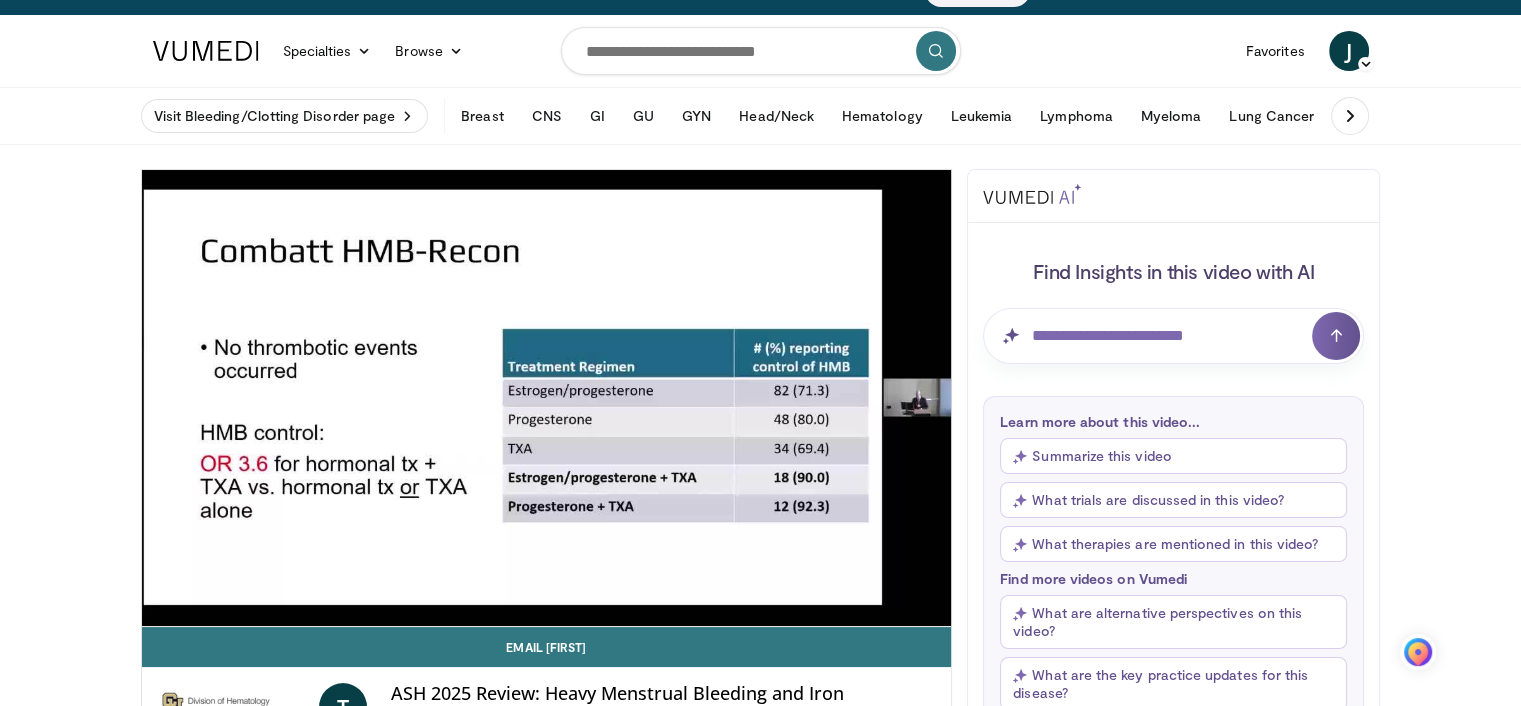 click on "Just Launched:  2025 ASCO® Annual Meeting Insights Hub WATCH NOW
Specialties
Adult & Family Medicine
Allergy, Asthma, Immunology
Anesthesiology
Cardiology
Dental
Dermatology
Endocrinology
Gastroenterology & Hepatology
General Surgery
Hematology & Oncology
Infectious Disease
Nephrology
Neurology
Neurosurgery
Obstetrics & Gynecology
Ophthalmology
Oral Maxillofacial
Orthopaedics
Otolaryngology
Pediatrics
Plastic Surgery" at bounding box center [760, 1918] 